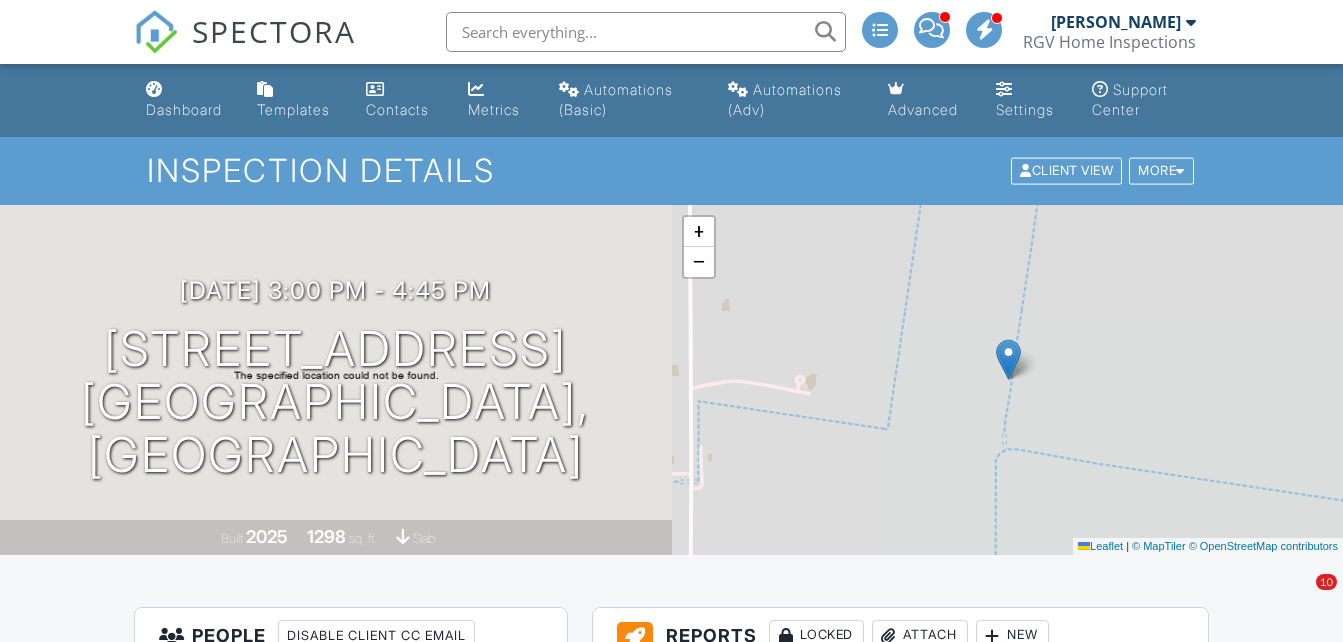 scroll, scrollTop: 0, scrollLeft: 0, axis: both 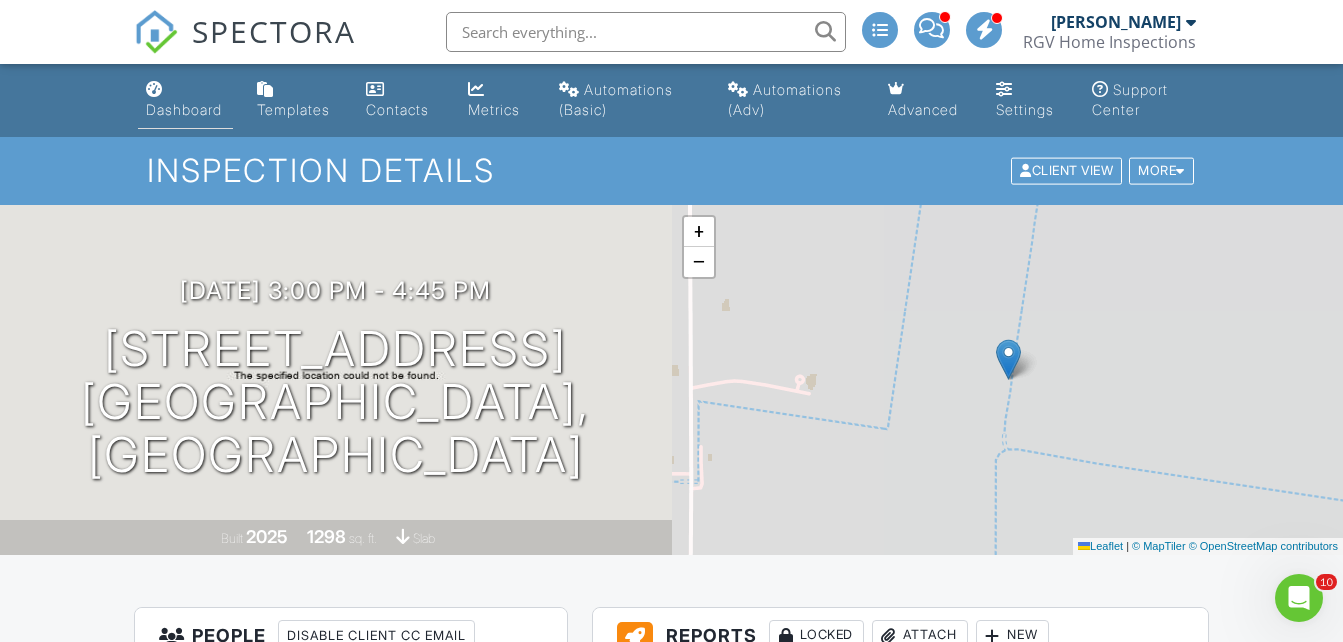 click on "Dashboard" at bounding box center [185, 100] 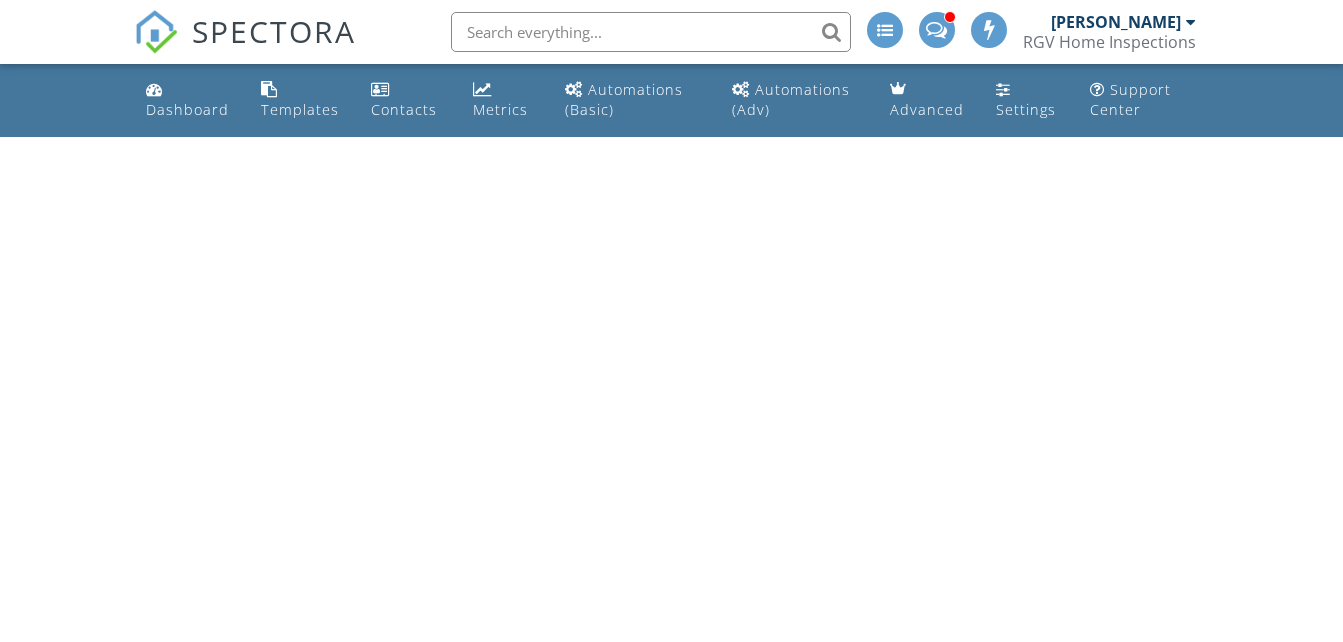 scroll, scrollTop: 0, scrollLeft: 0, axis: both 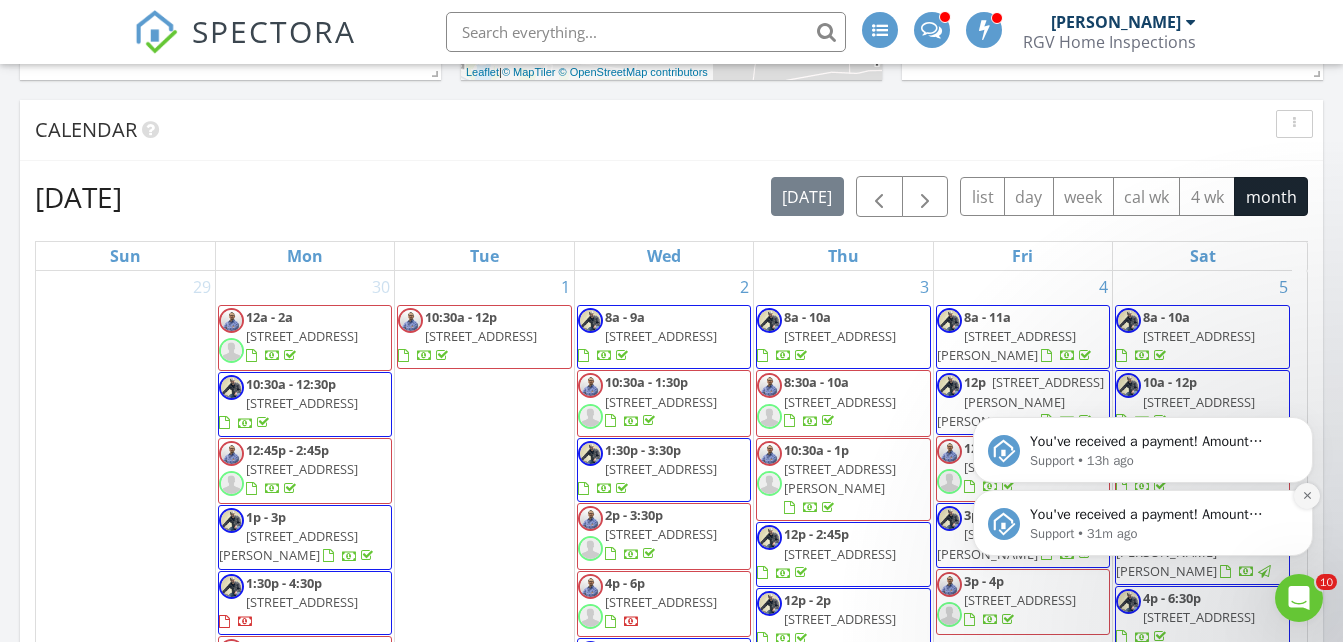 click 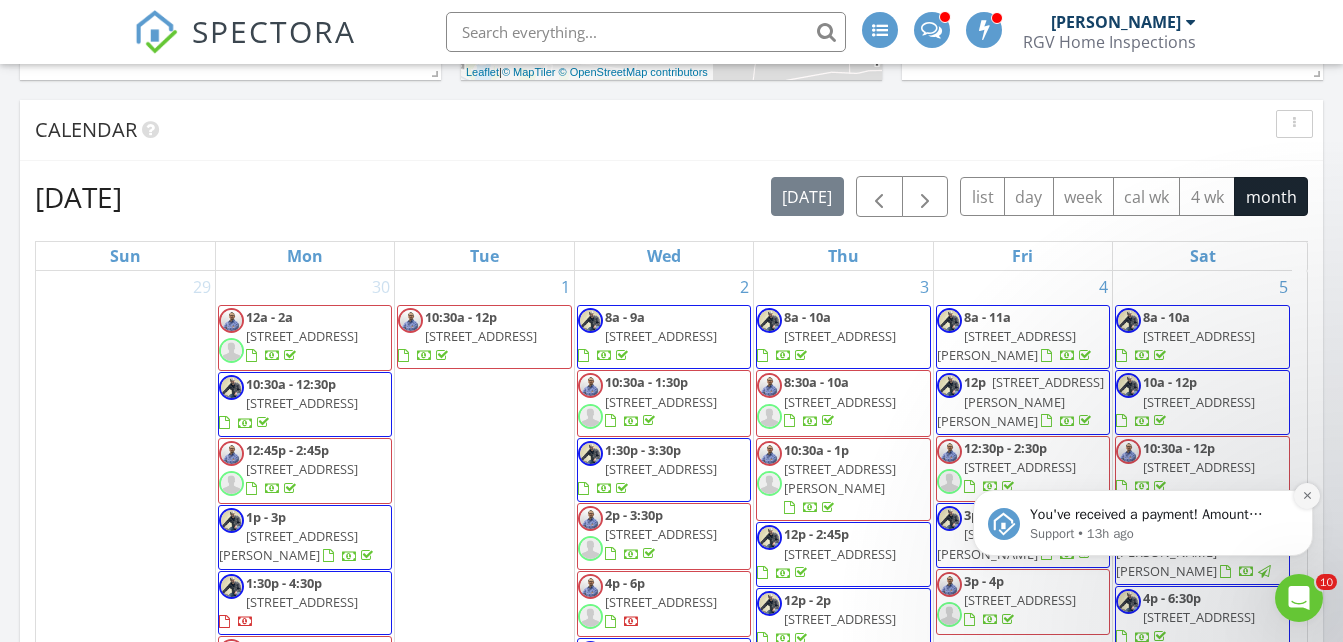 click 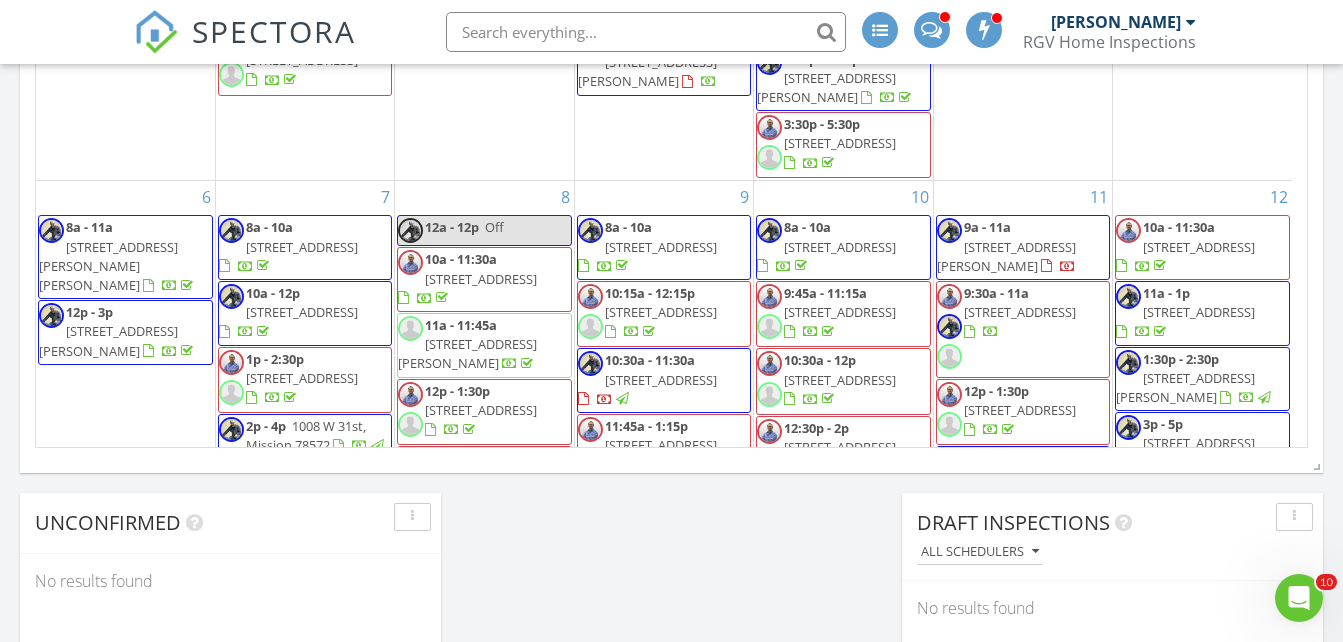 scroll, scrollTop: 1500, scrollLeft: 0, axis: vertical 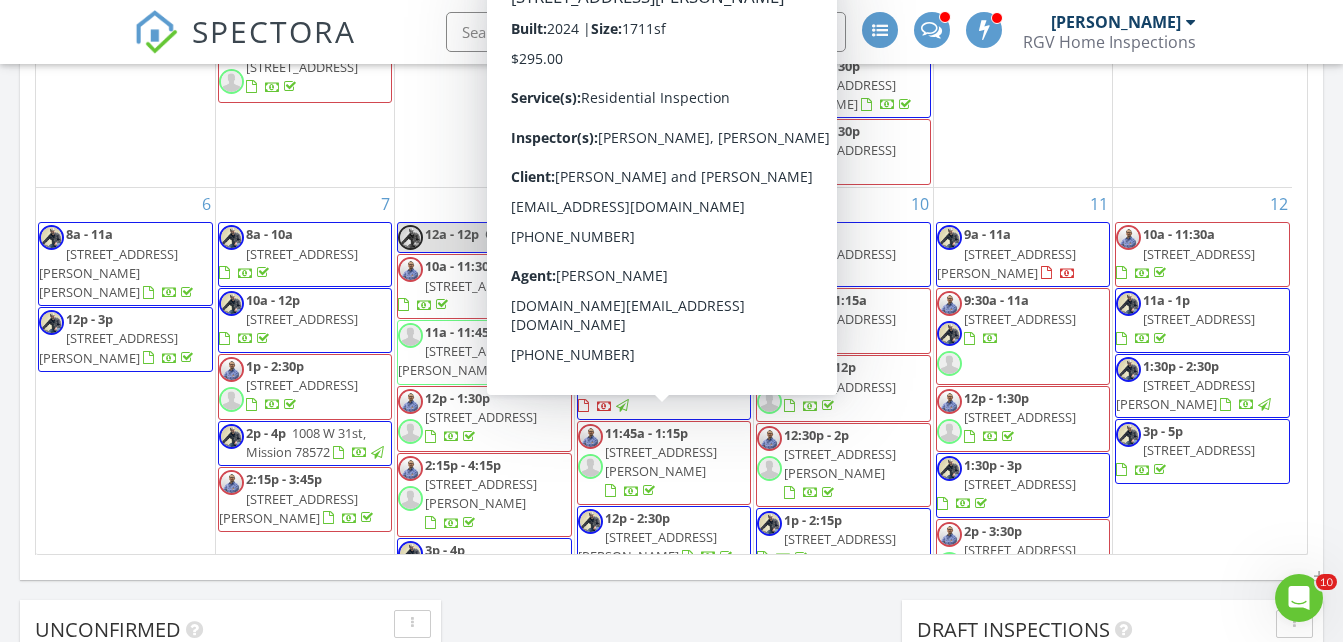 click on "4106 Nivia Carolina Ave, Weslaco 78599" at bounding box center [661, 461] 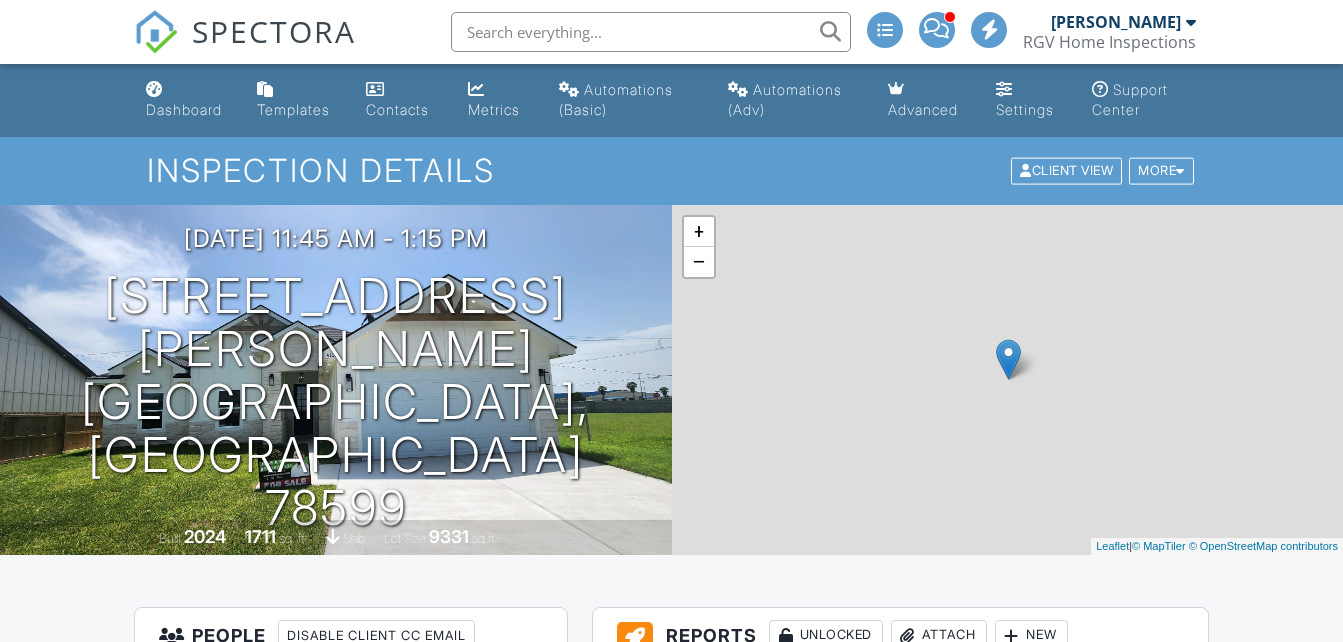 scroll, scrollTop: 0, scrollLeft: 0, axis: both 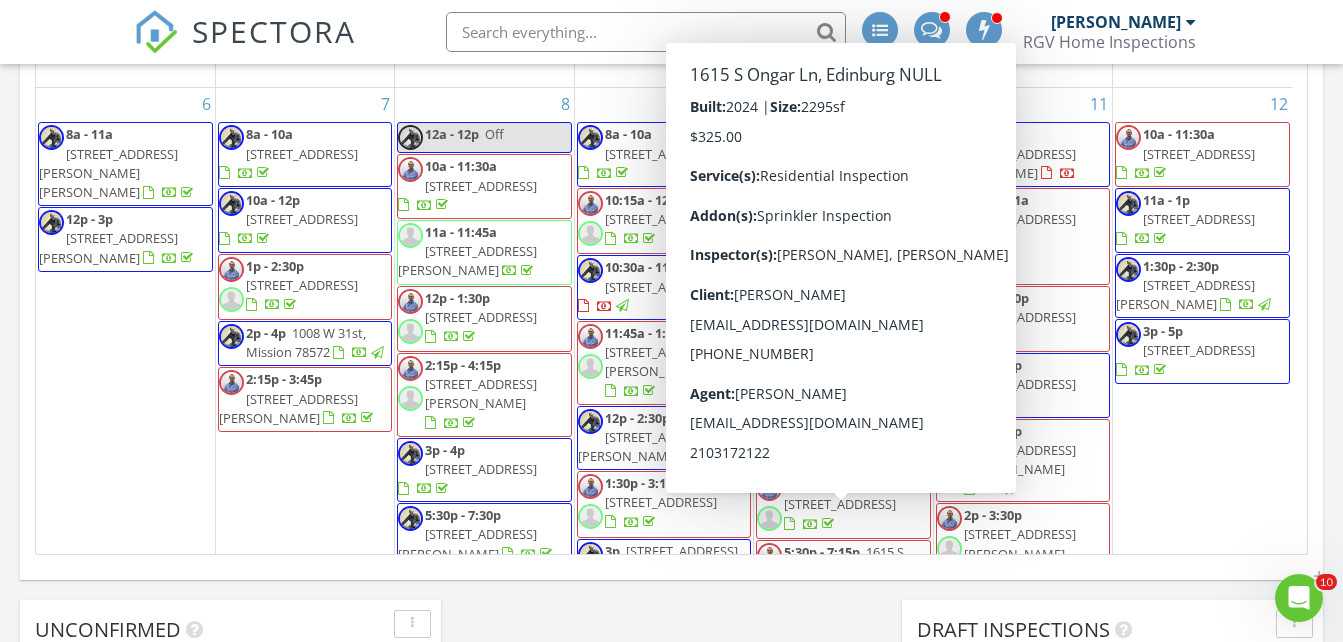 click on "1615 S Ongar Ln, Edinburg NULL" at bounding box center [844, 571] 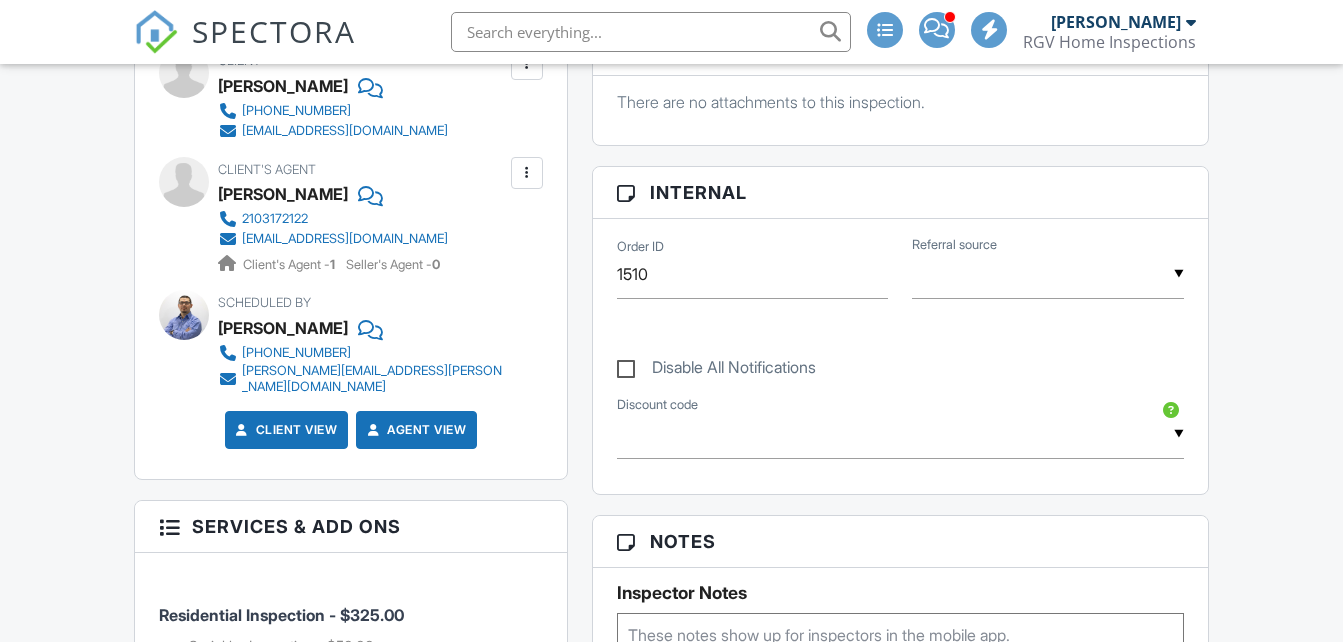 scroll, scrollTop: 973, scrollLeft: 0, axis: vertical 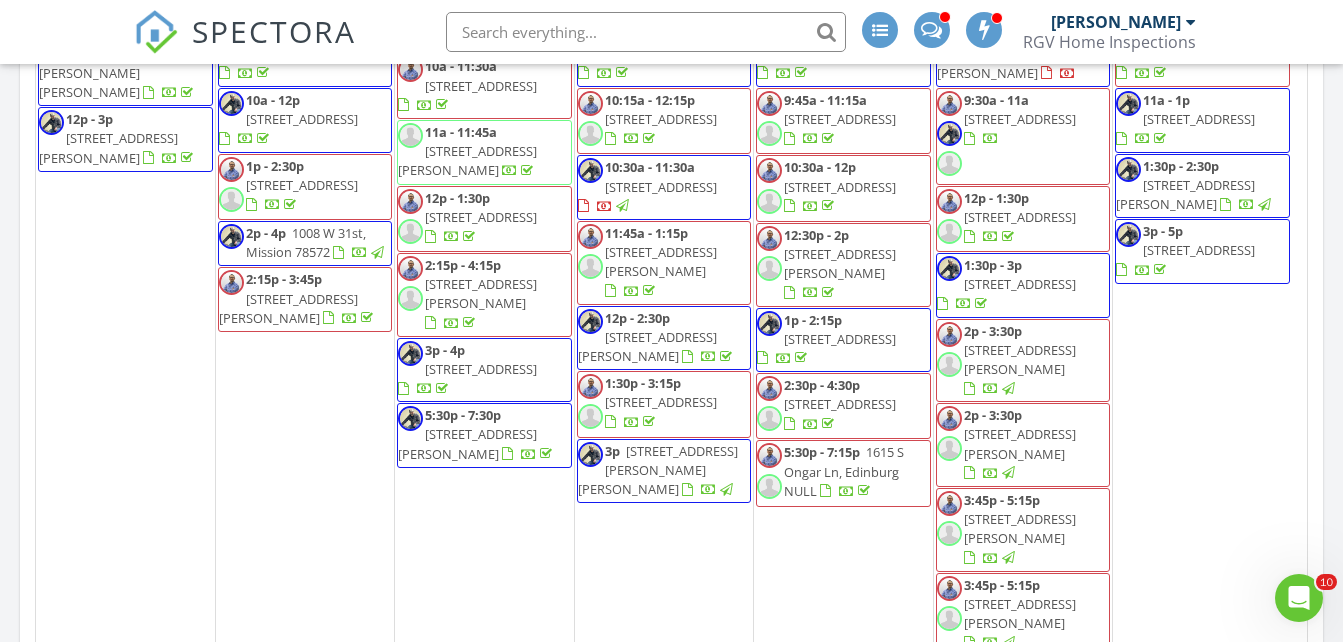 click on "1218 N Lincoln Ave, San Juan 78589" at bounding box center [1020, 528] 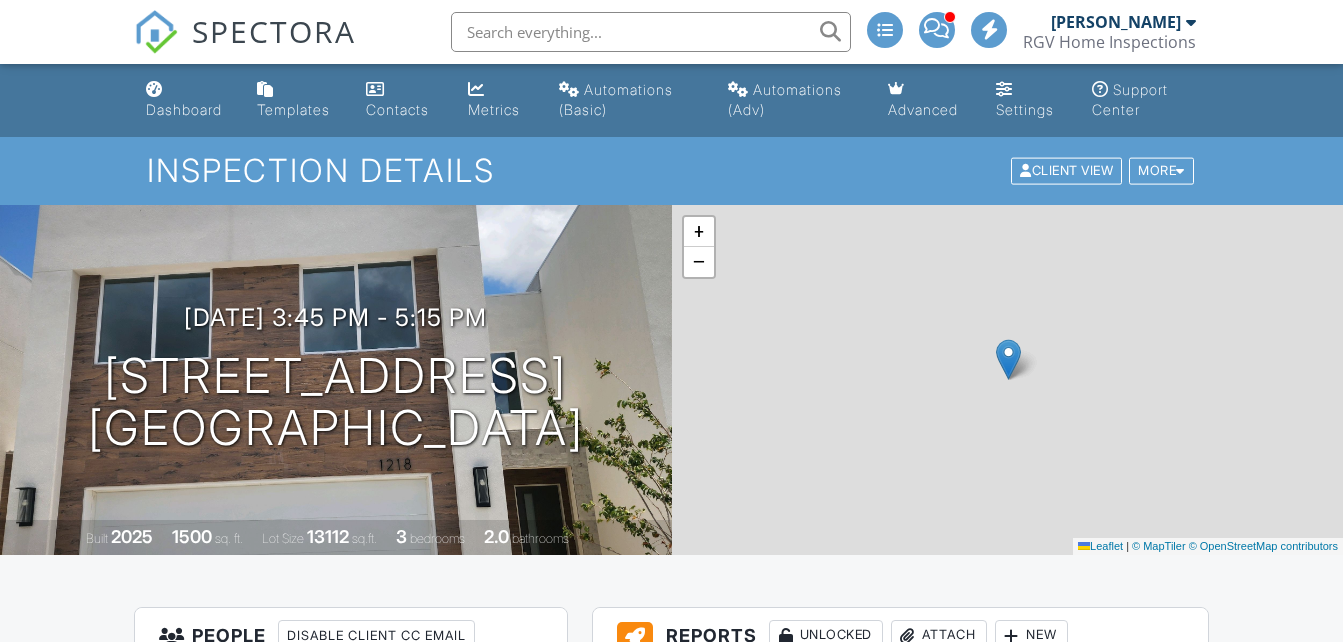scroll, scrollTop: 700, scrollLeft: 0, axis: vertical 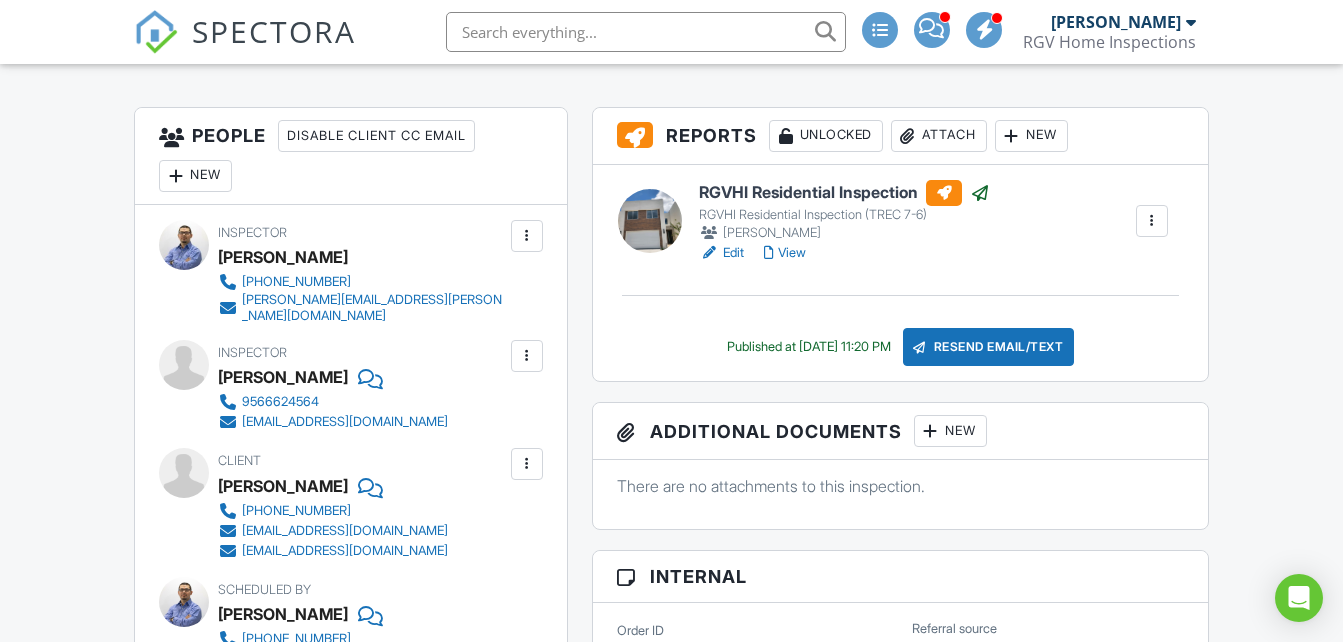 click at bounding box center [527, 356] 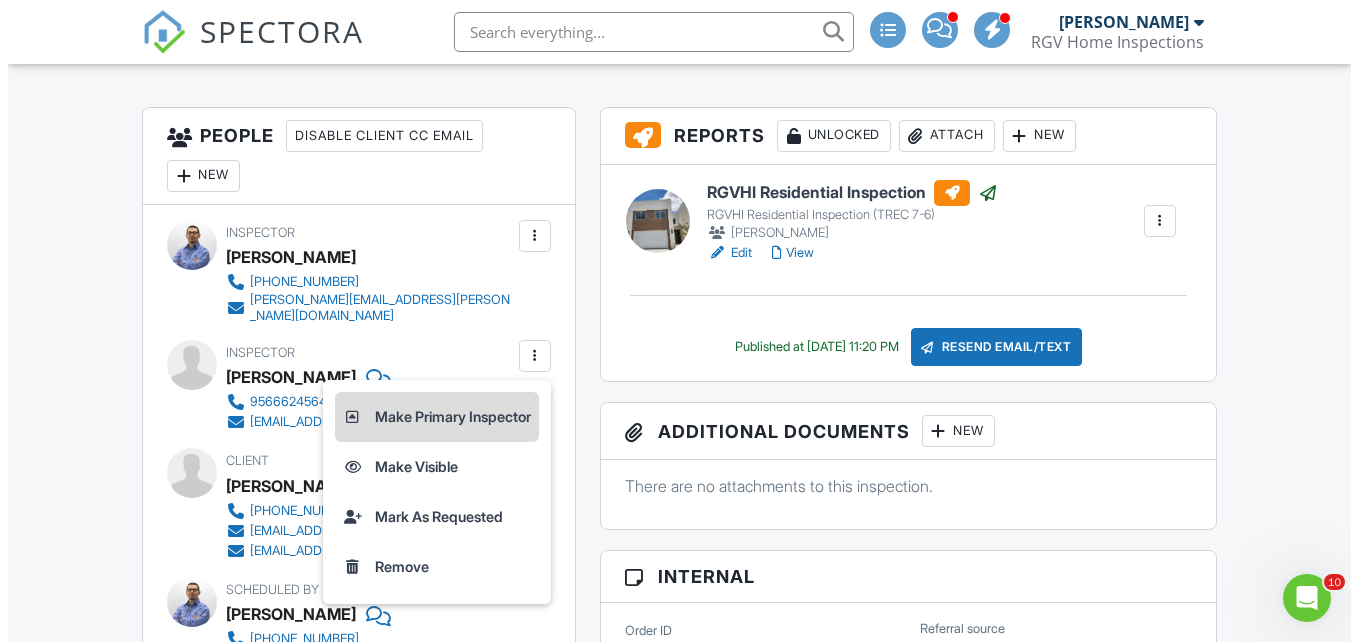 scroll, scrollTop: 0, scrollLeft: 0, axis: both 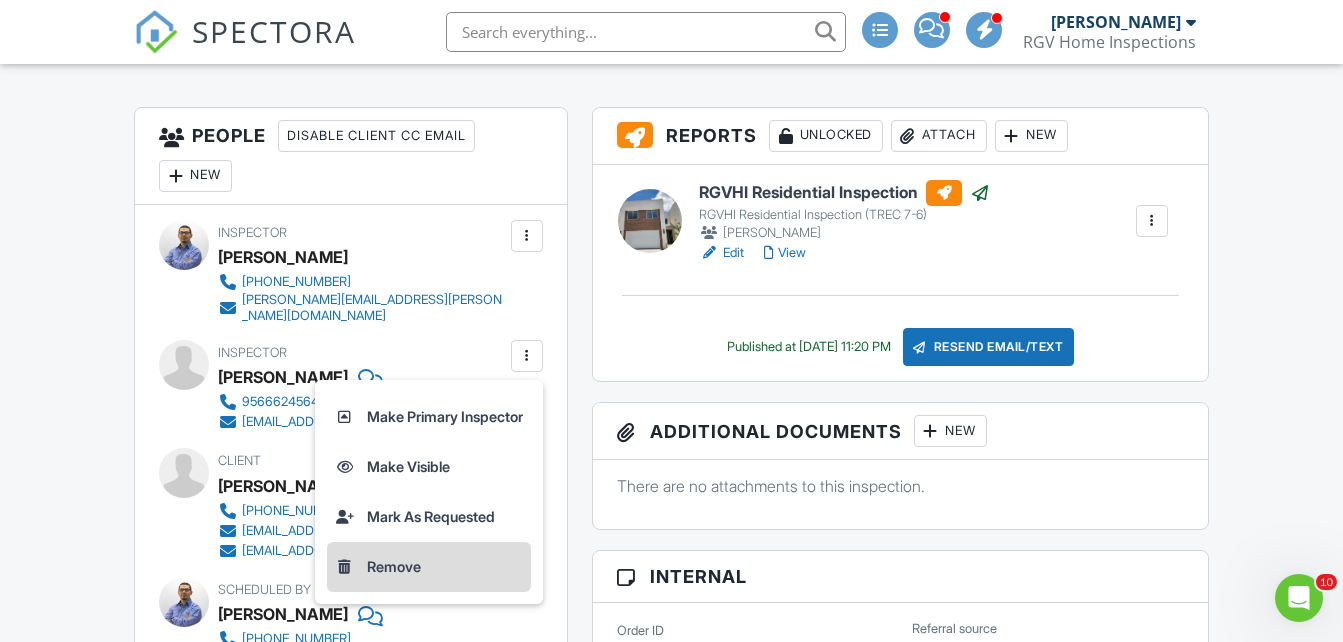 click on "Remove" at bounding box center [429, 567] 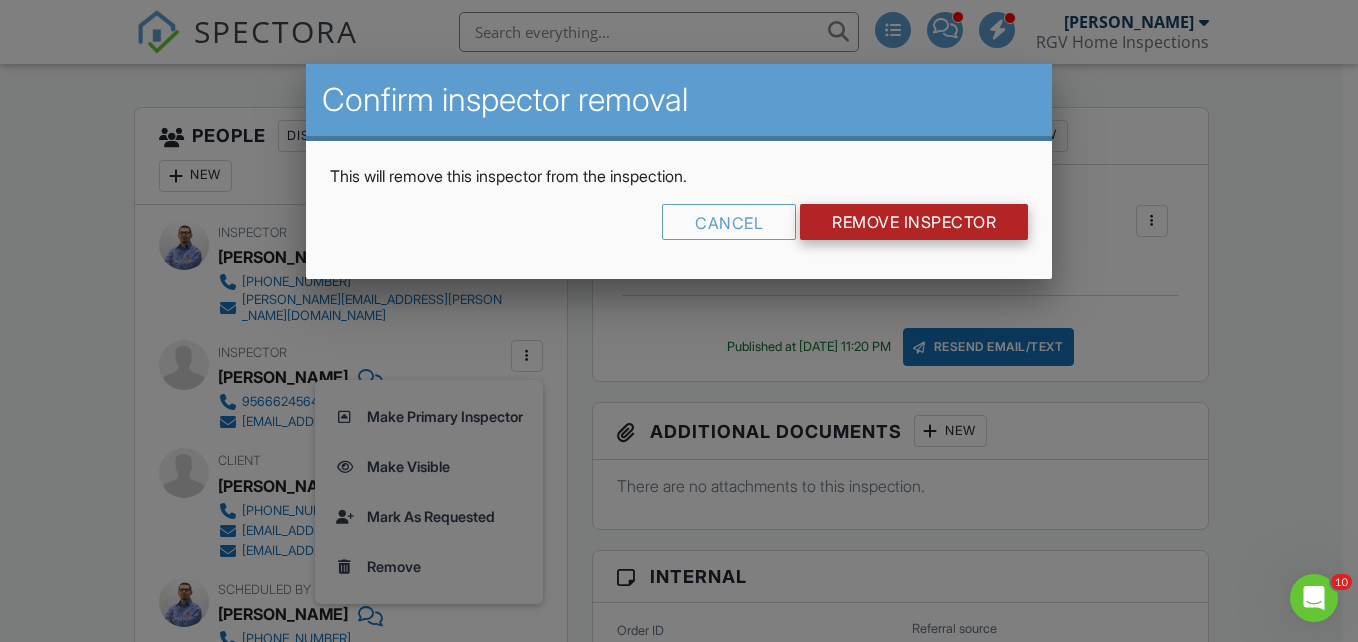 click on "Remove Inspector" at bounding box center [914, 222] 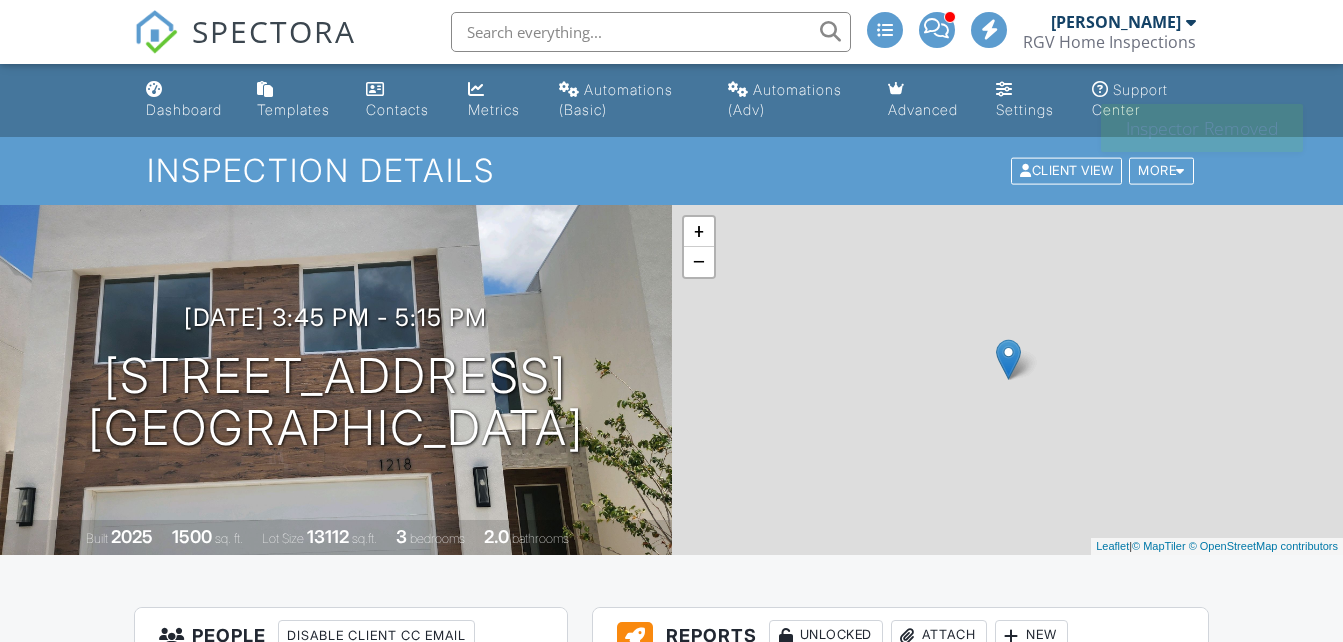 scroll, scrollTop: 0, scrollLeft: 0, axis: both 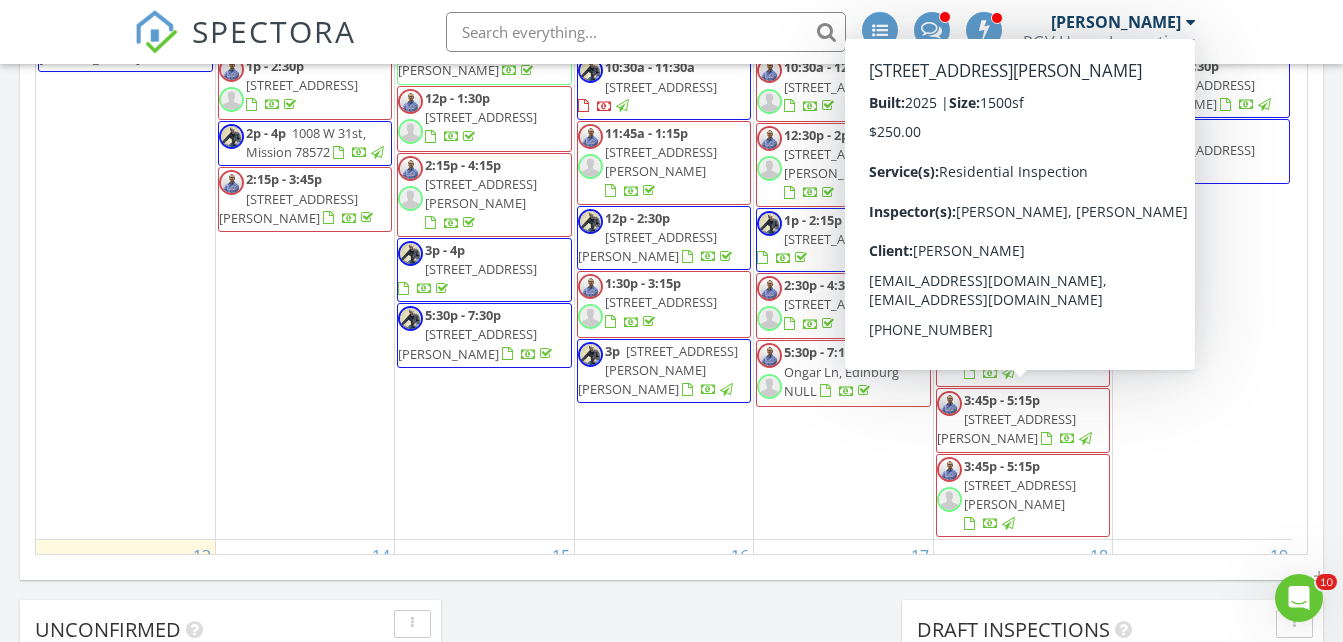 click on "1220 N Lincoln Ave , San Juan 78589" at bounding box center (1020, 494) 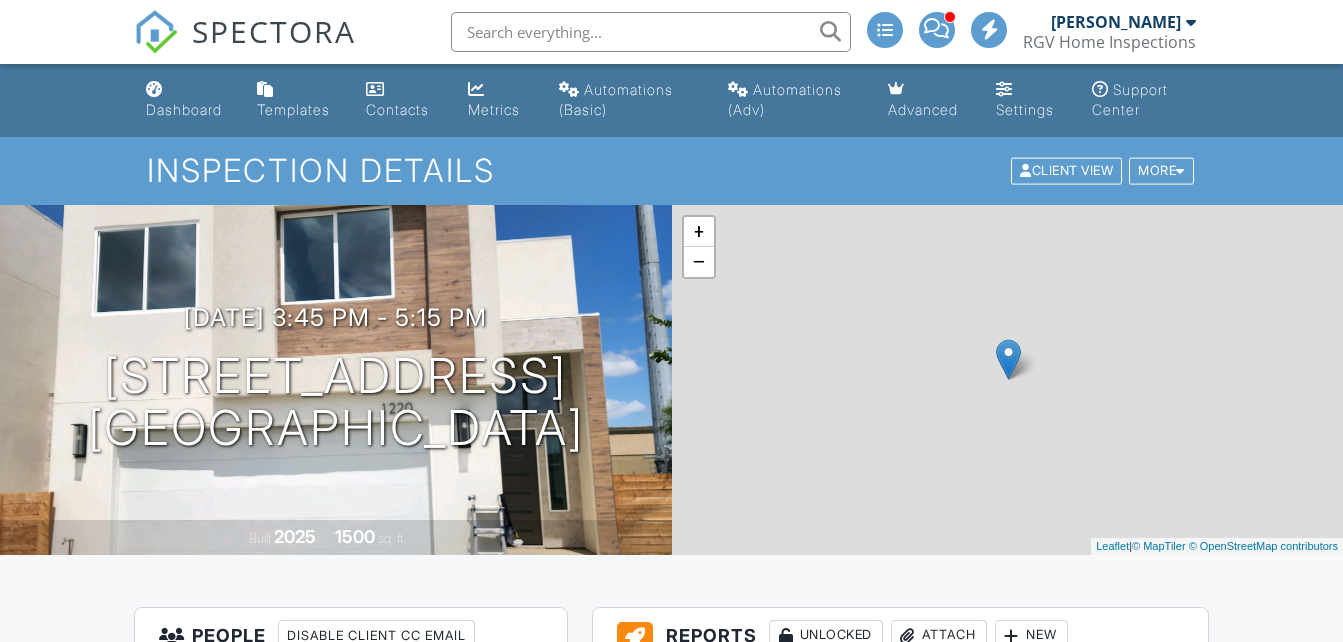 scroll, scrollTop: 0, scrollLeft: 0, axis: both 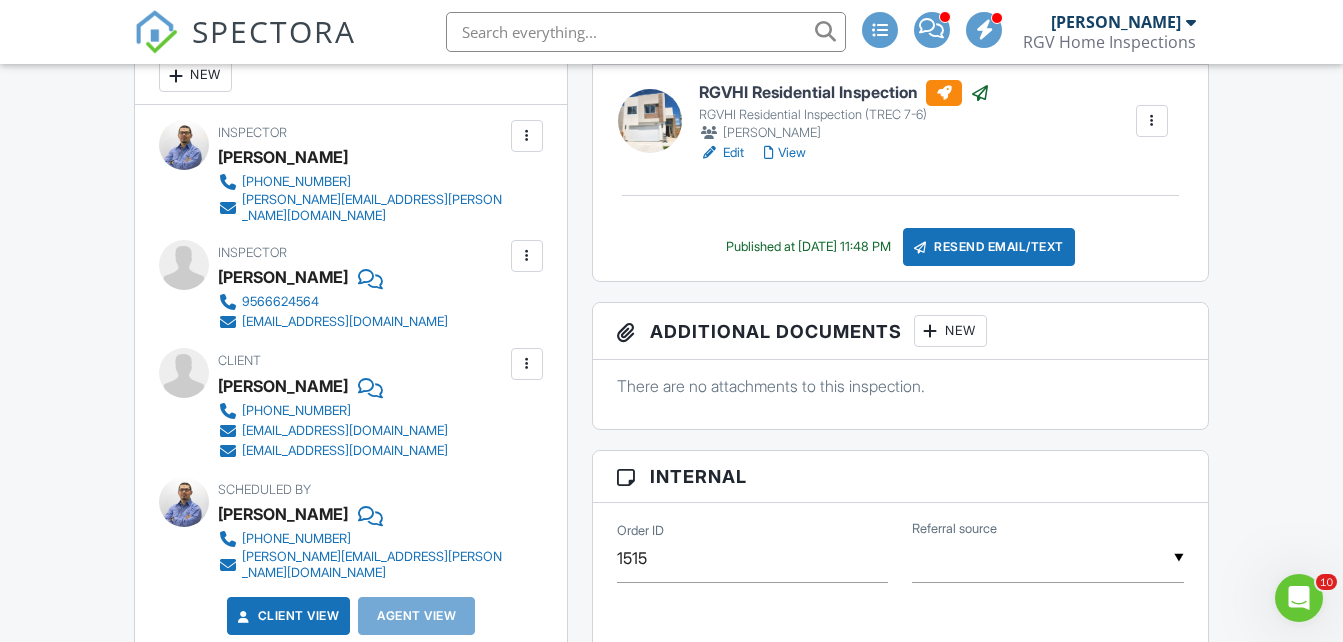 click at bounding box center (527, 256) 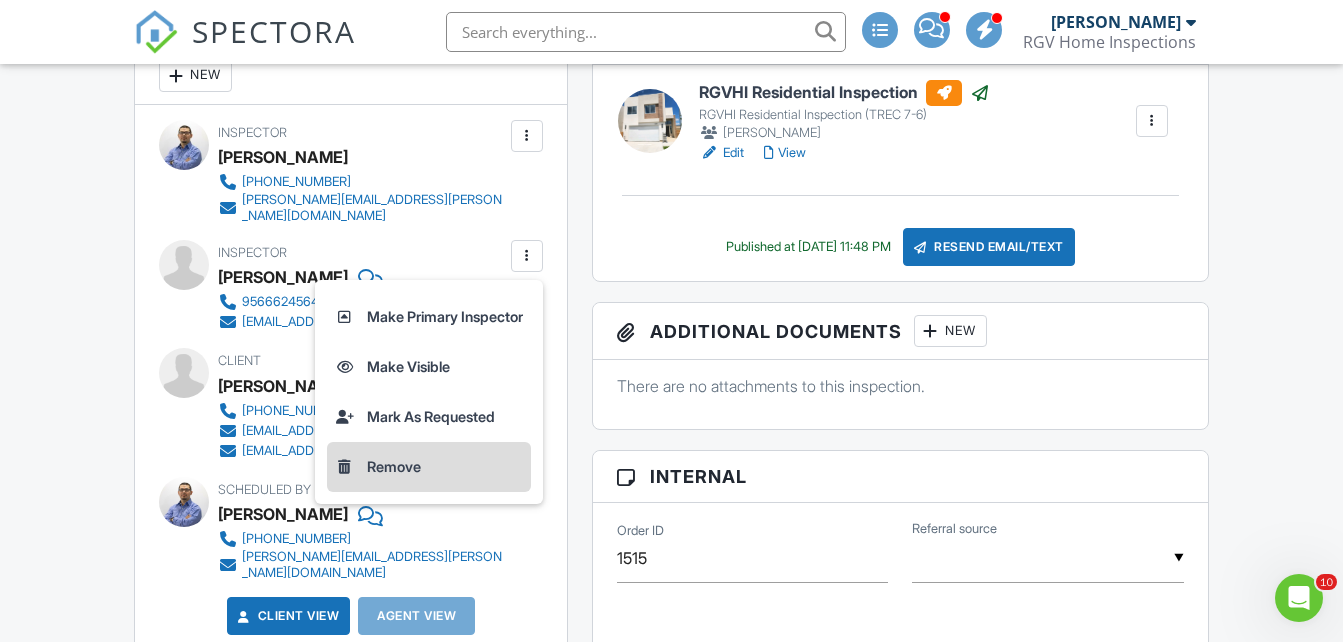 click on "Remove" at bounding box center [429, 467] 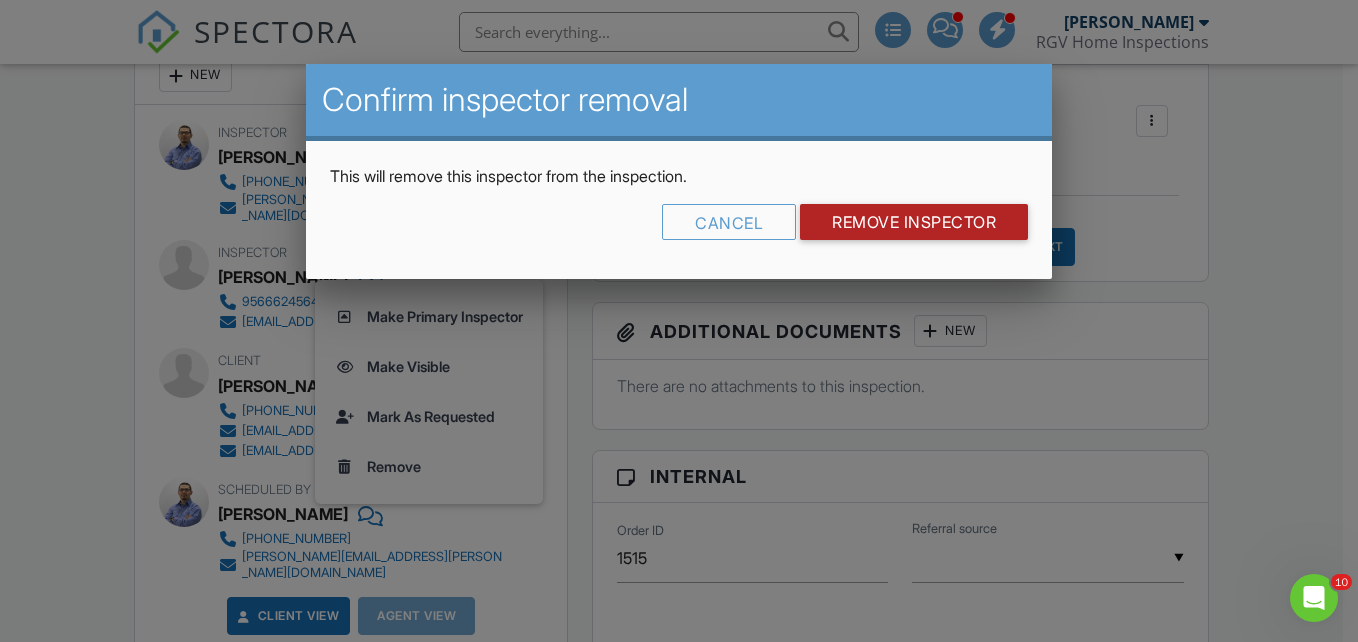 click on "Remove Inspector" at bounding box center (914, 222) 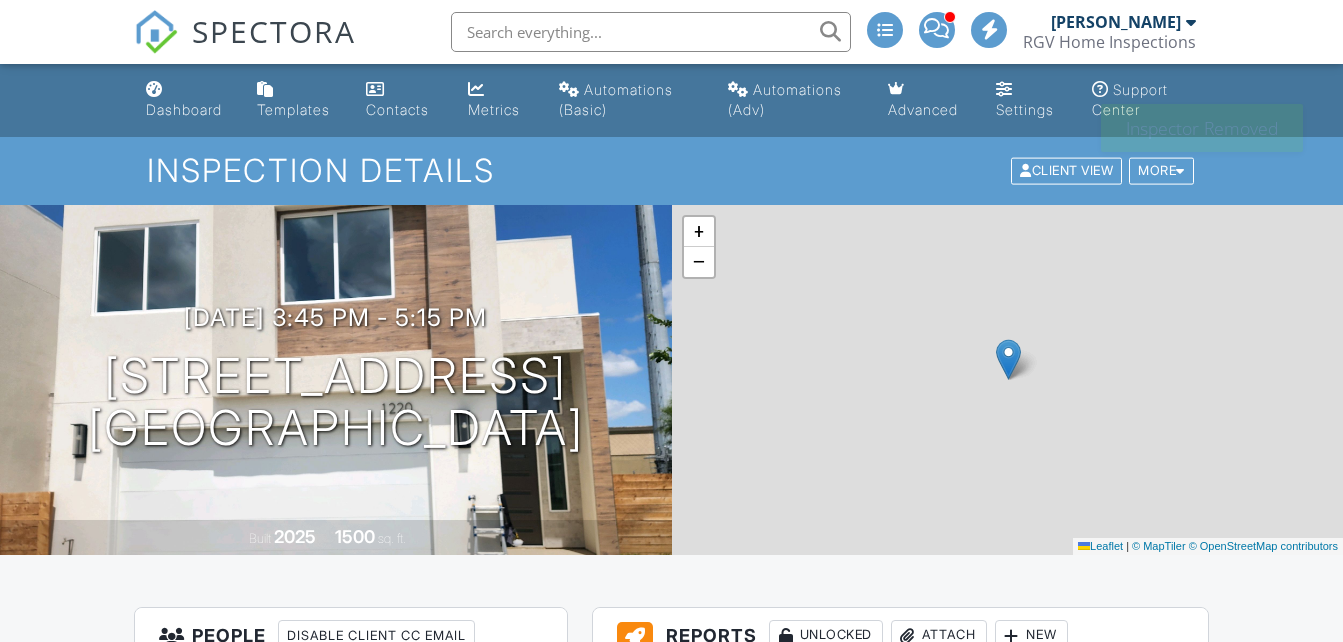 scroll, scrollTop: 0, scrollLeft: 0, axis: both 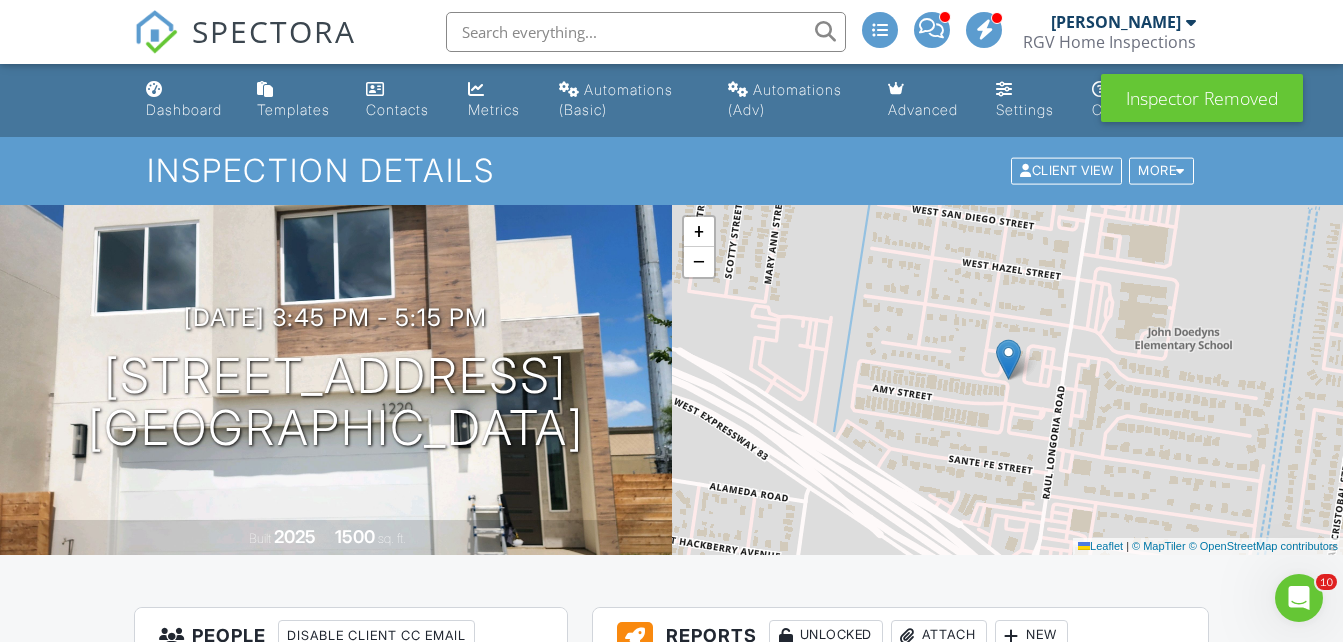 click on "SPECTORA" at bounding box center (274, 31) 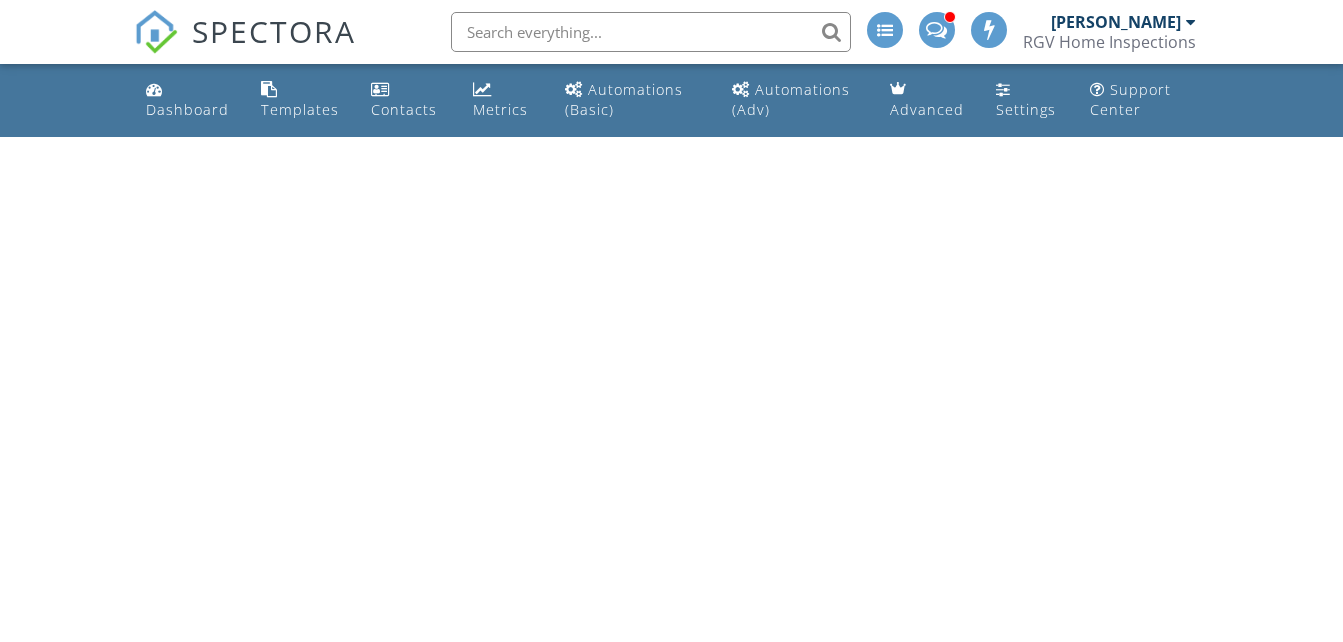 scroll, scrollTop: 0, scrollLeft: 0, axis: both 